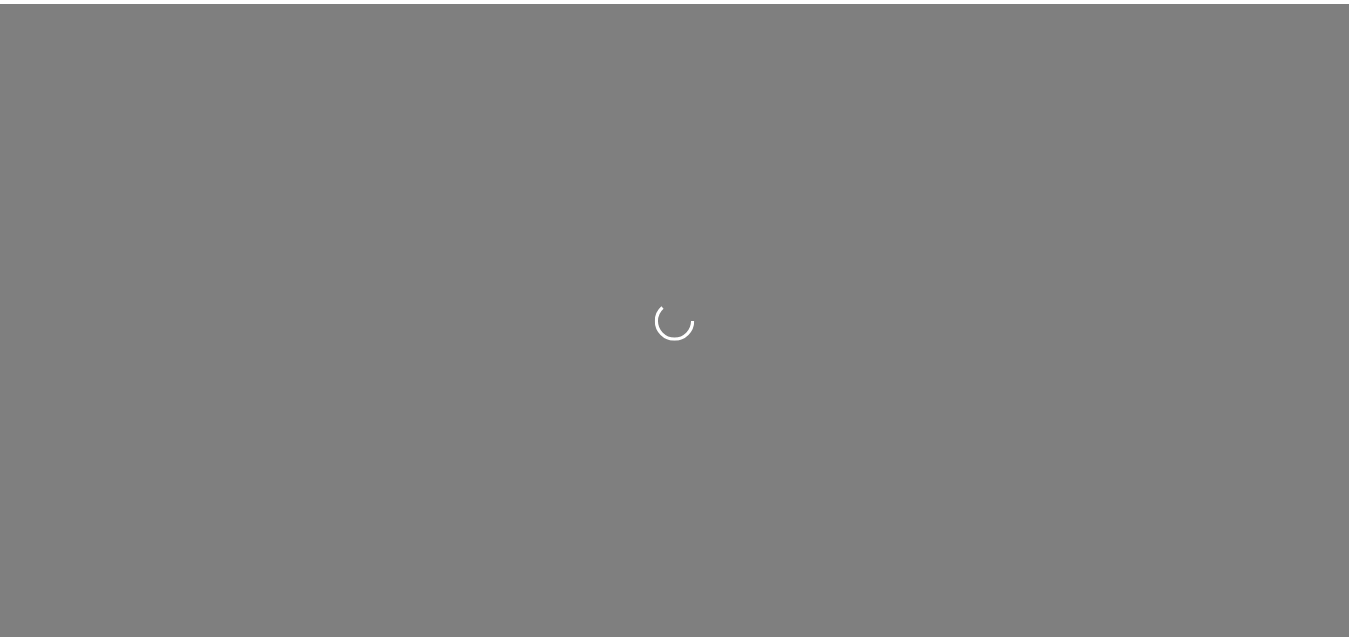 scroll, scrollTop: 0, scrollLeft: 0, axis: both 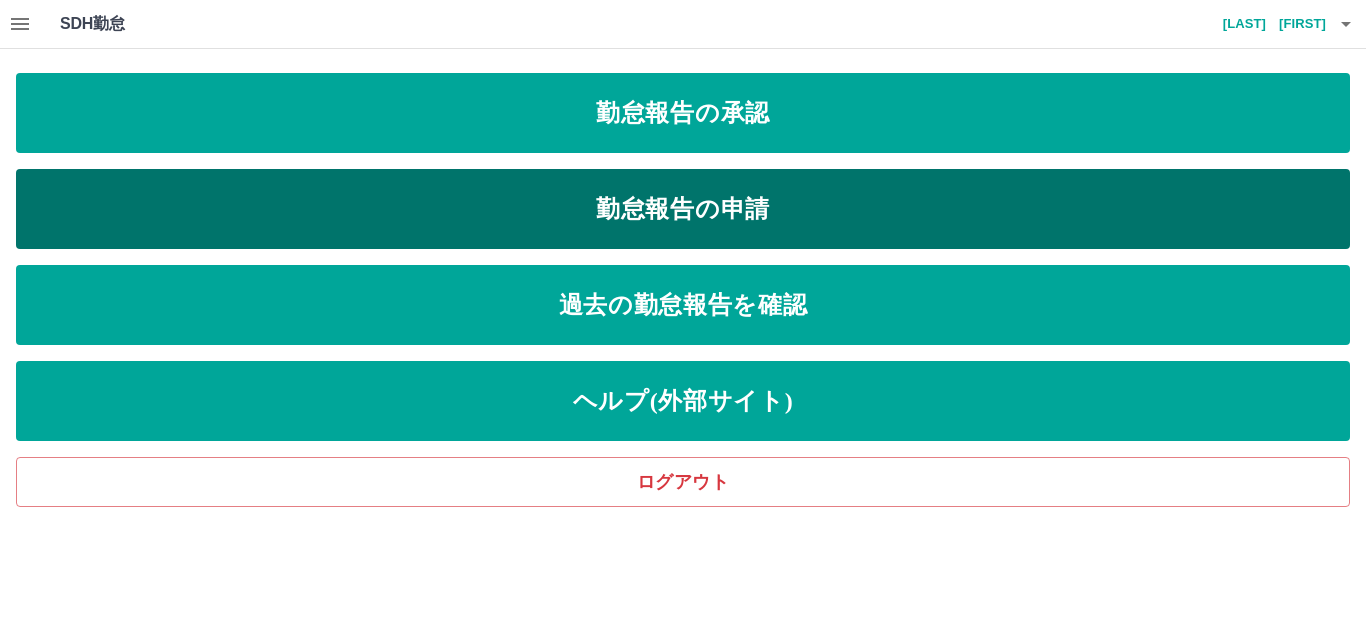 click on "勤怠報告の申請" at bounding box center [683, 209] 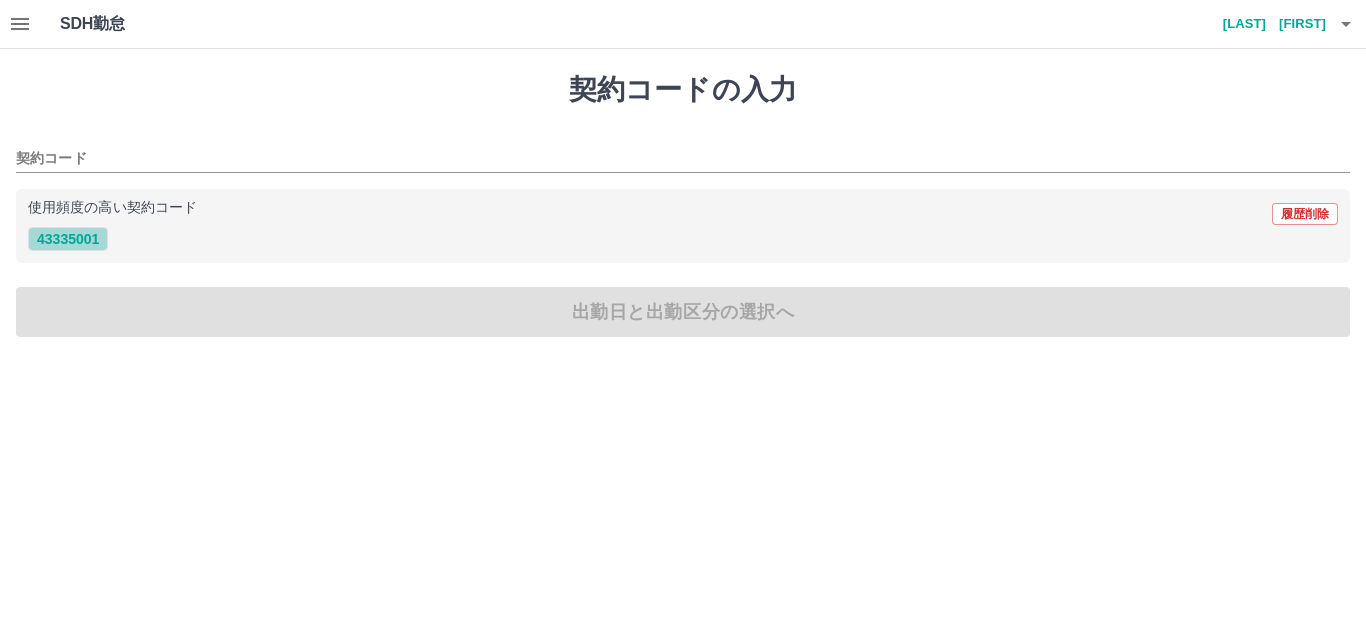 click on "43335001" at bounding box center (68, 239) 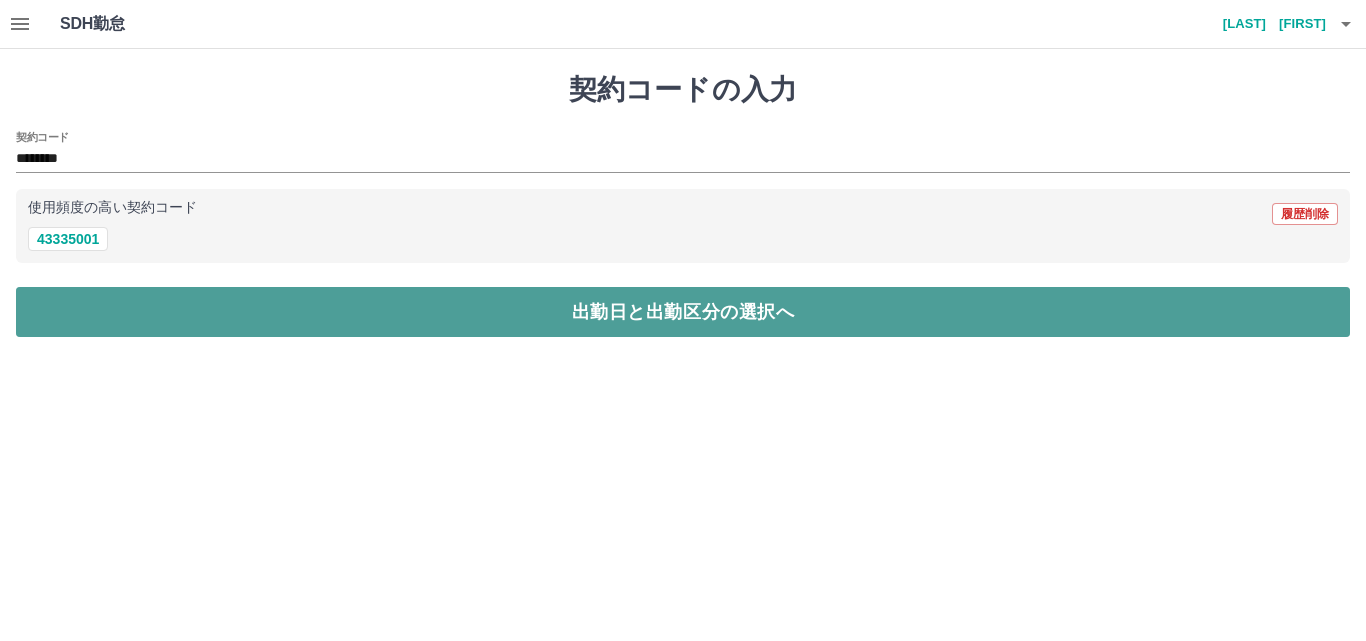 click on "出勤日と出勤区分の選択へ" at bounding box center [683, 312] 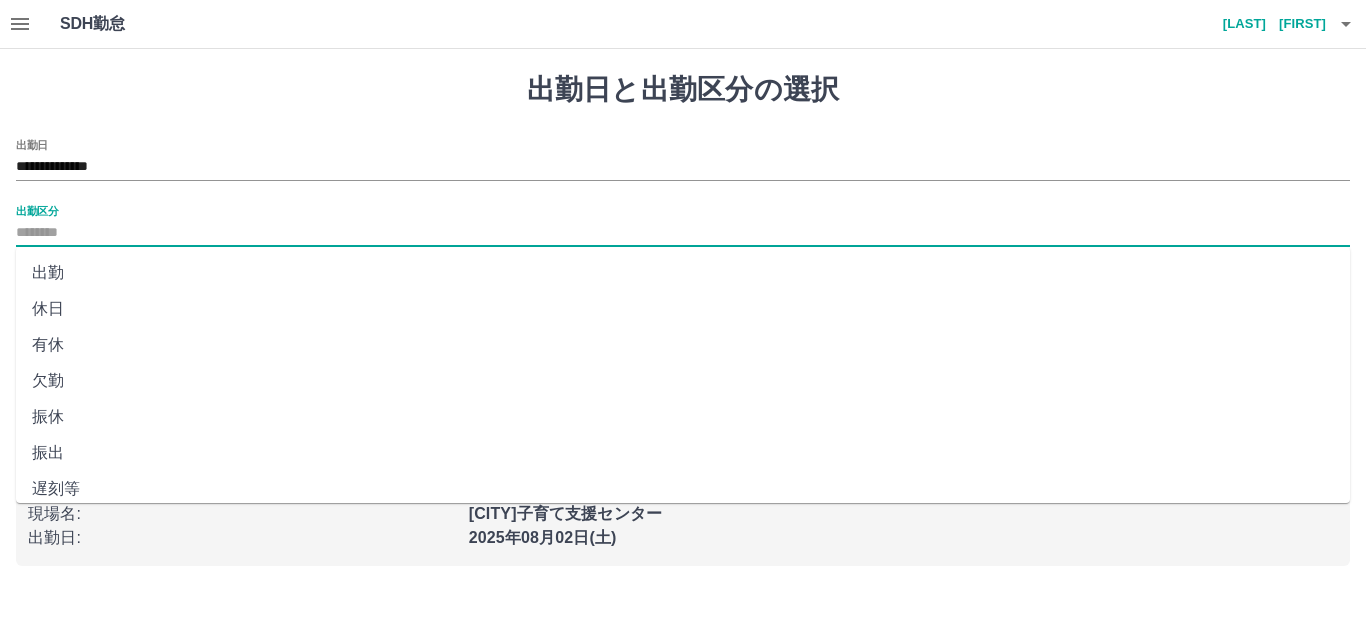 click on "出勤区分" at bounding box center [683, 233] 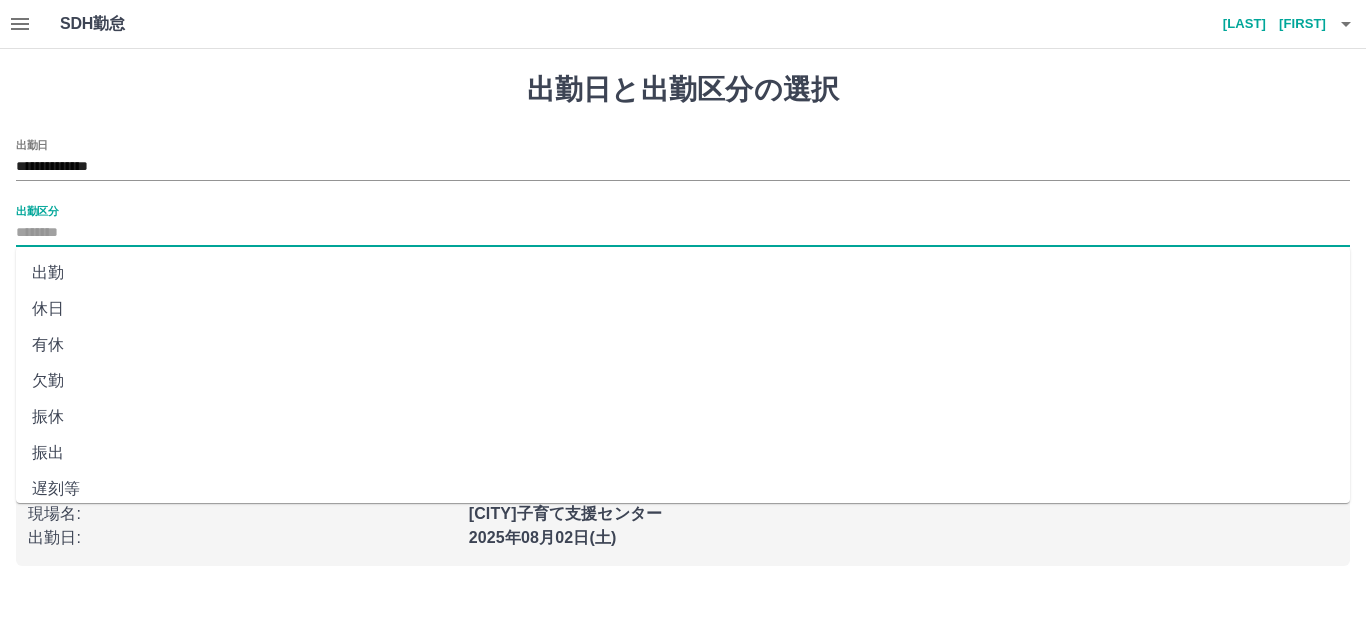 click on "出勤" at bounding box center (683, 273) 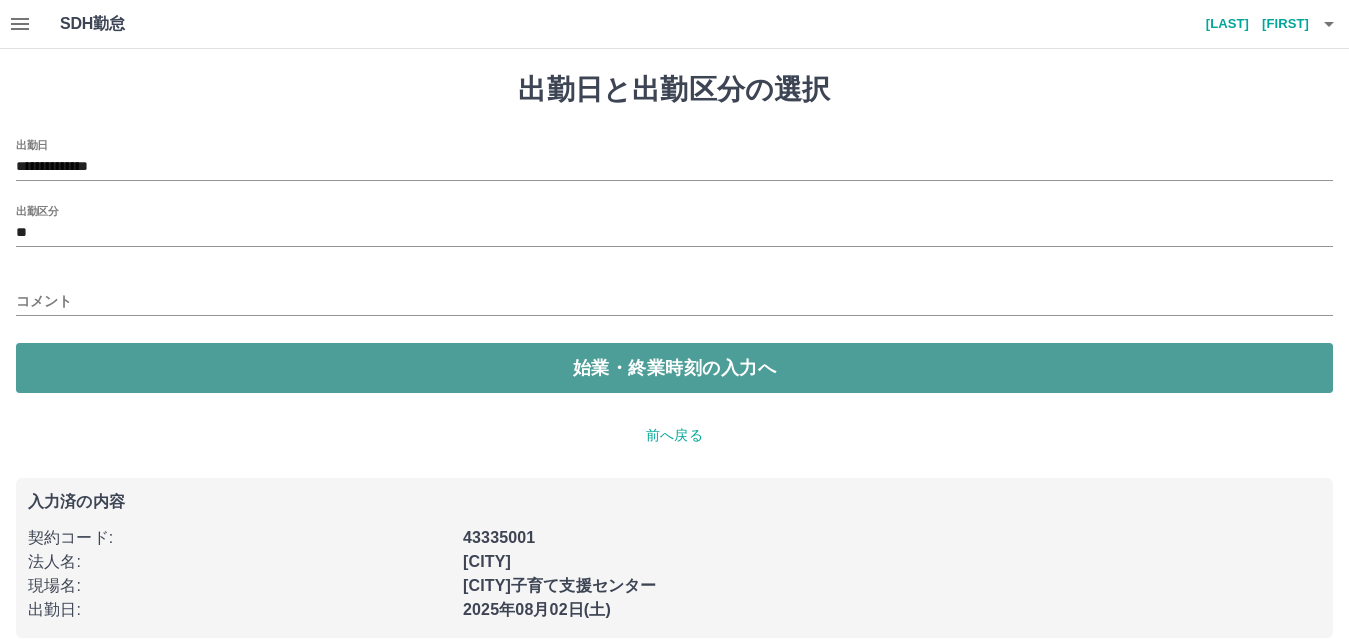 click on "始業・終業時刻の入力へ" at bounding box center [674, 368] 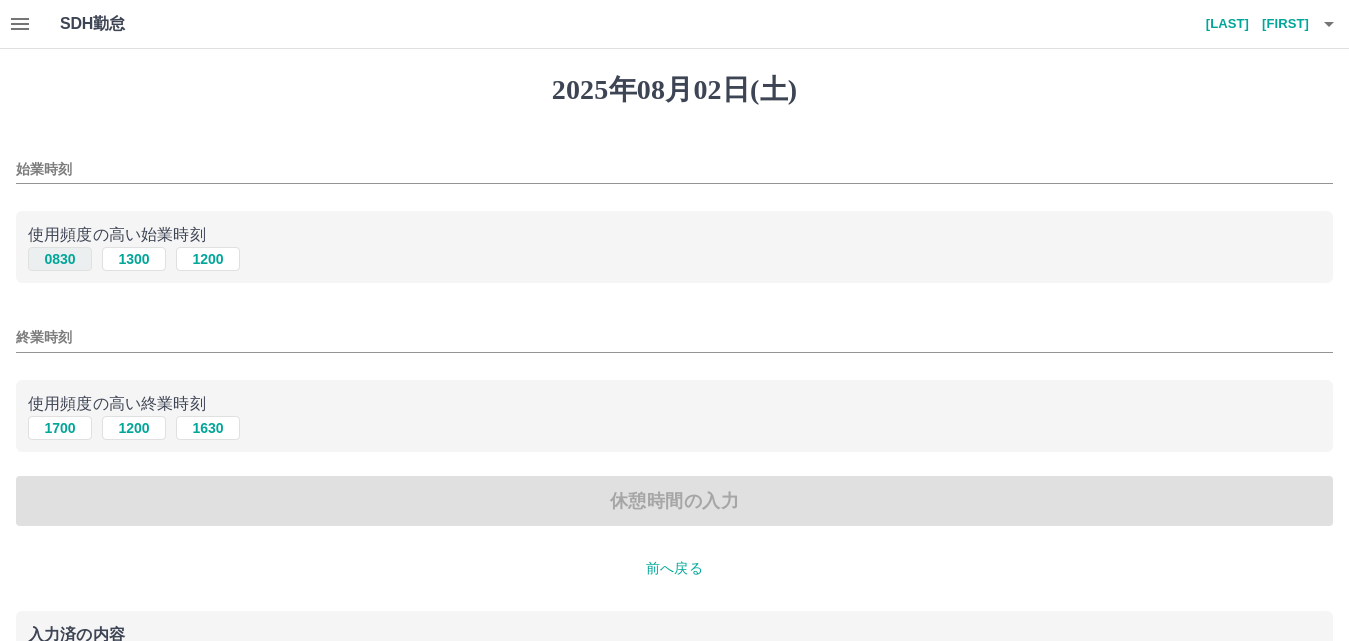 click on "0830" at bounding box center (60, 259) 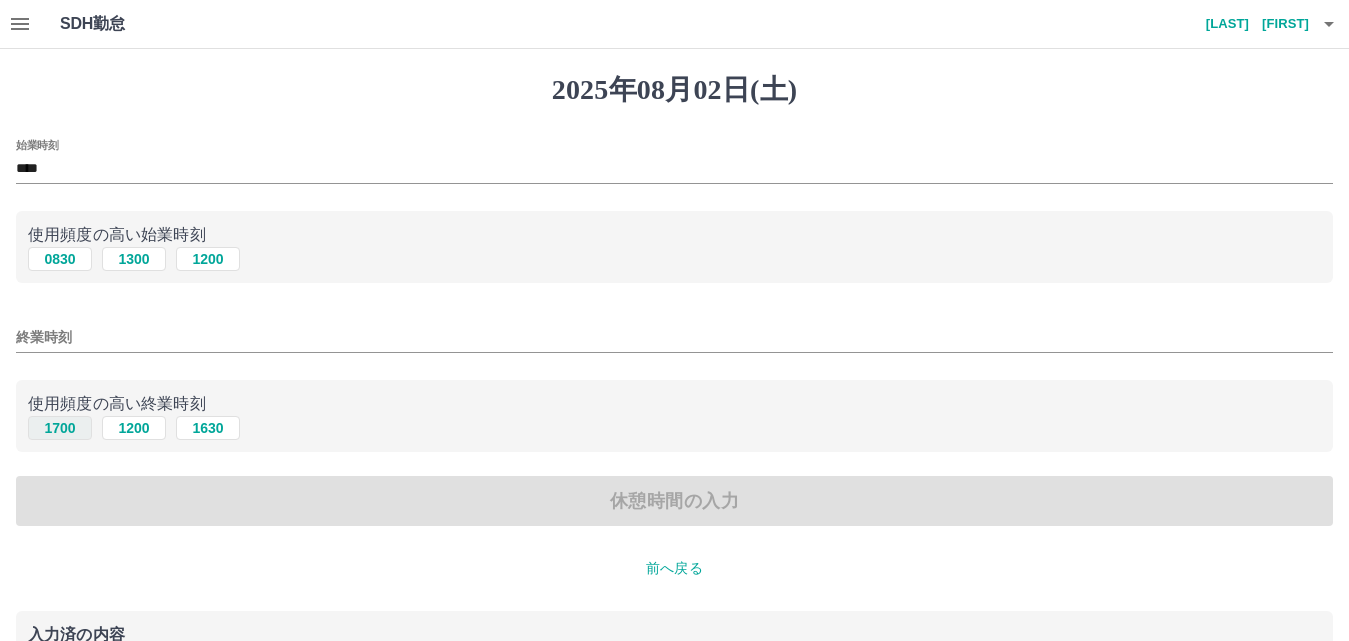 click on "1700" at bounding box center (60, 428) 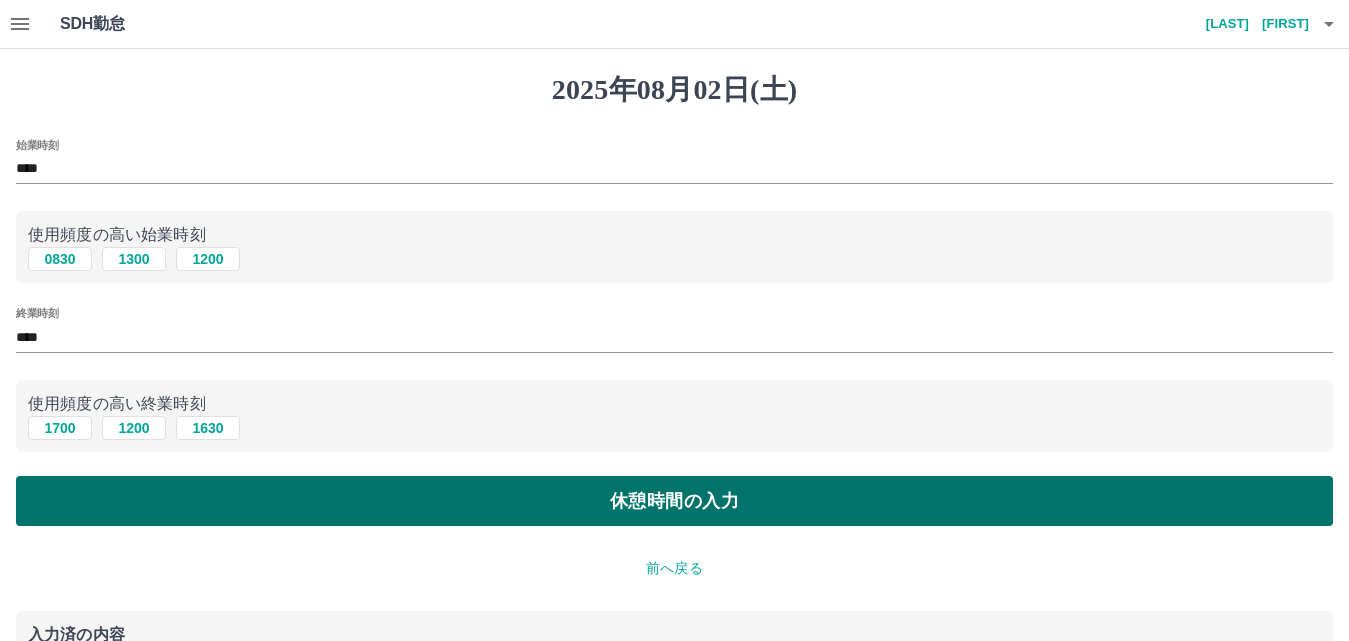 click on "休憩時間の入力" at bounding box center [674, 501] 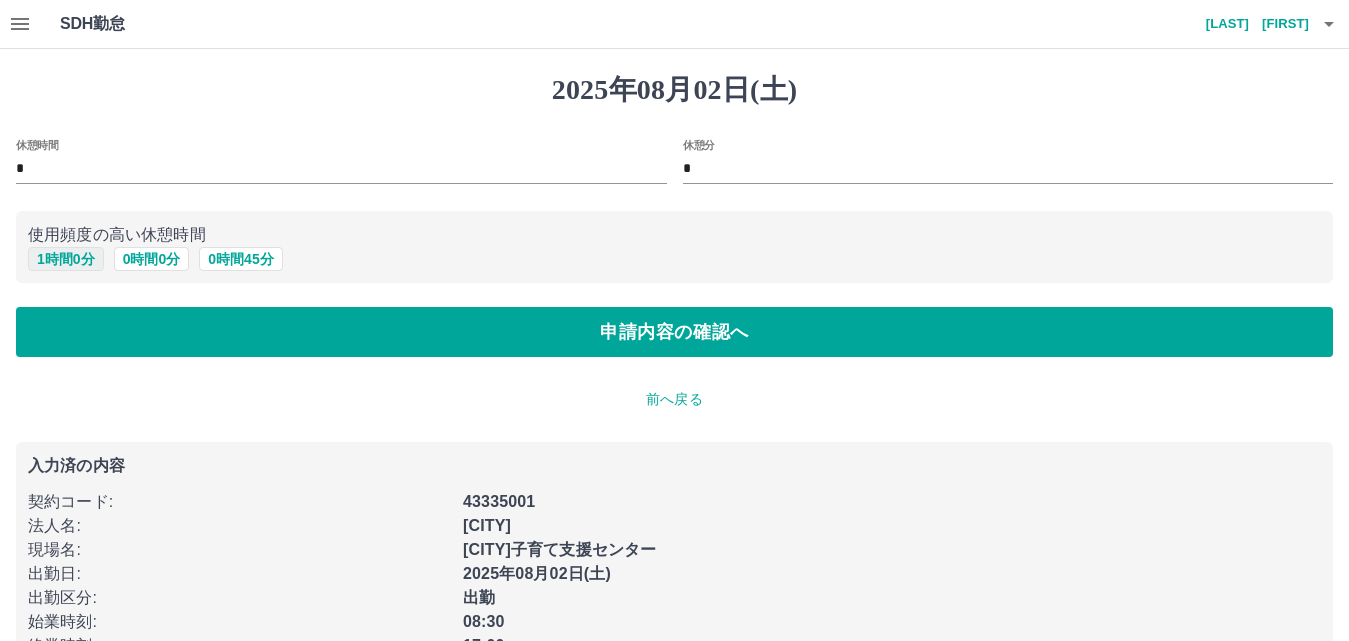click on "1 時間 0 分" at bounding box center [66, 259] 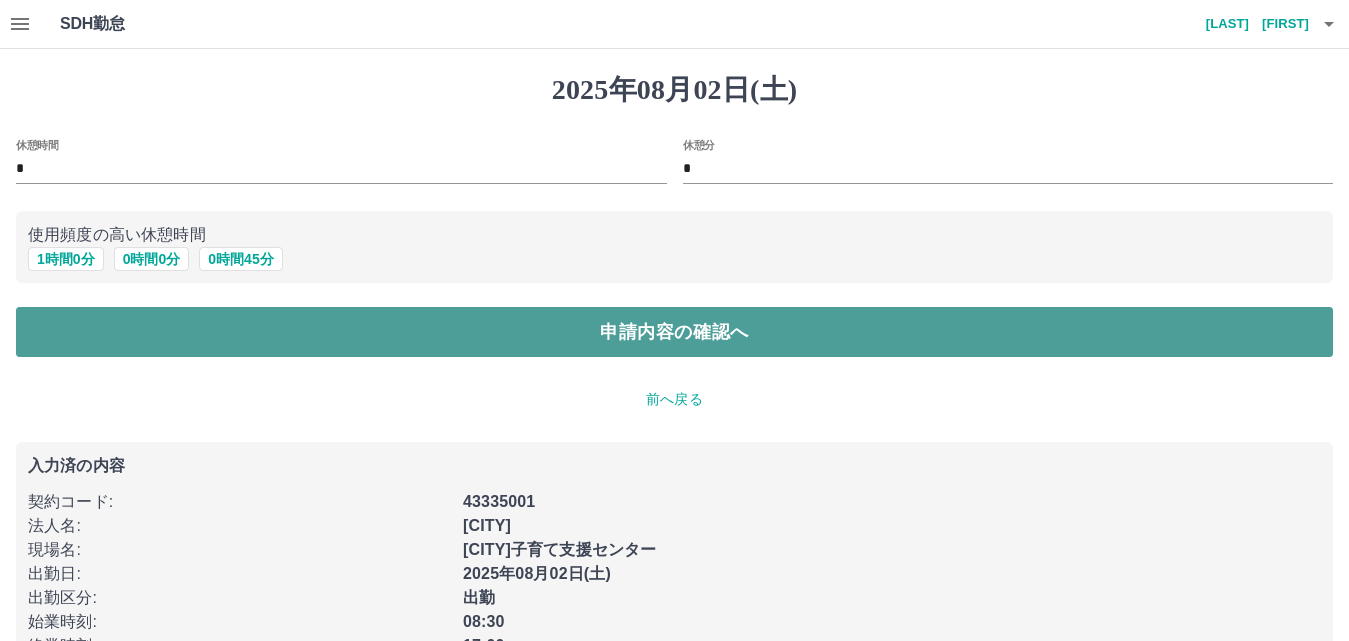 click on "申請内容の確認へ" at bounding box center (674, 332) 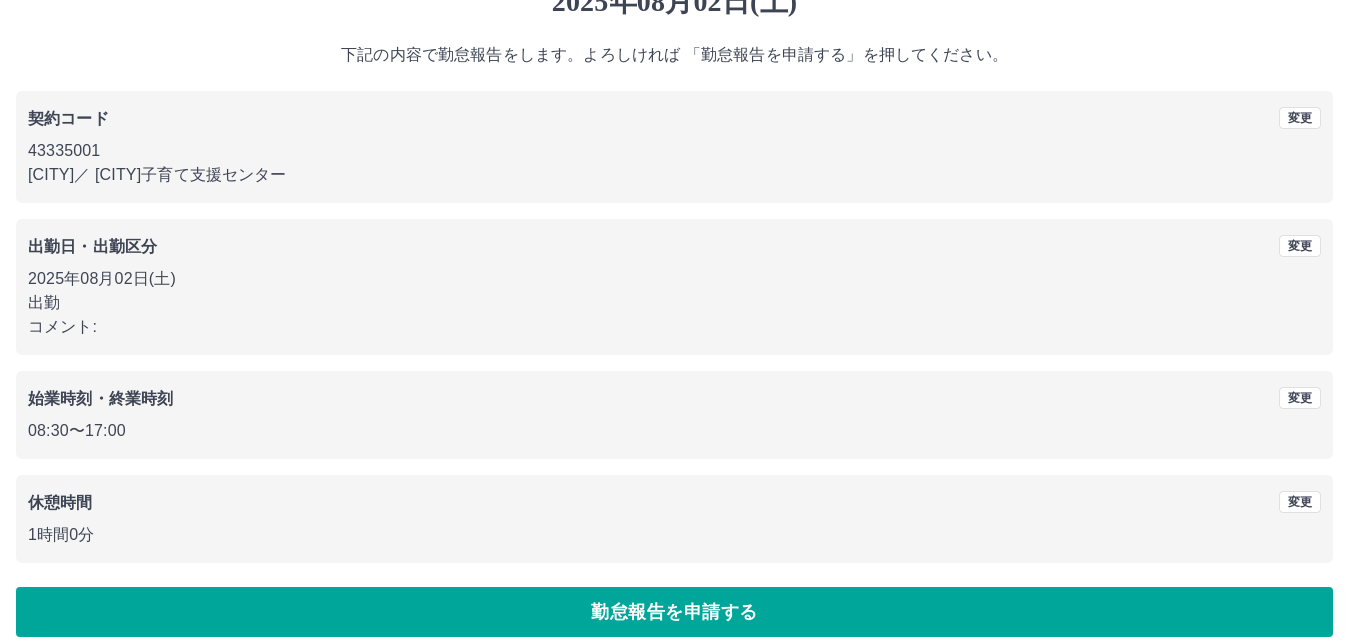 scroll, scrollTop: 108, scrollLeft: 0, axis: vertical 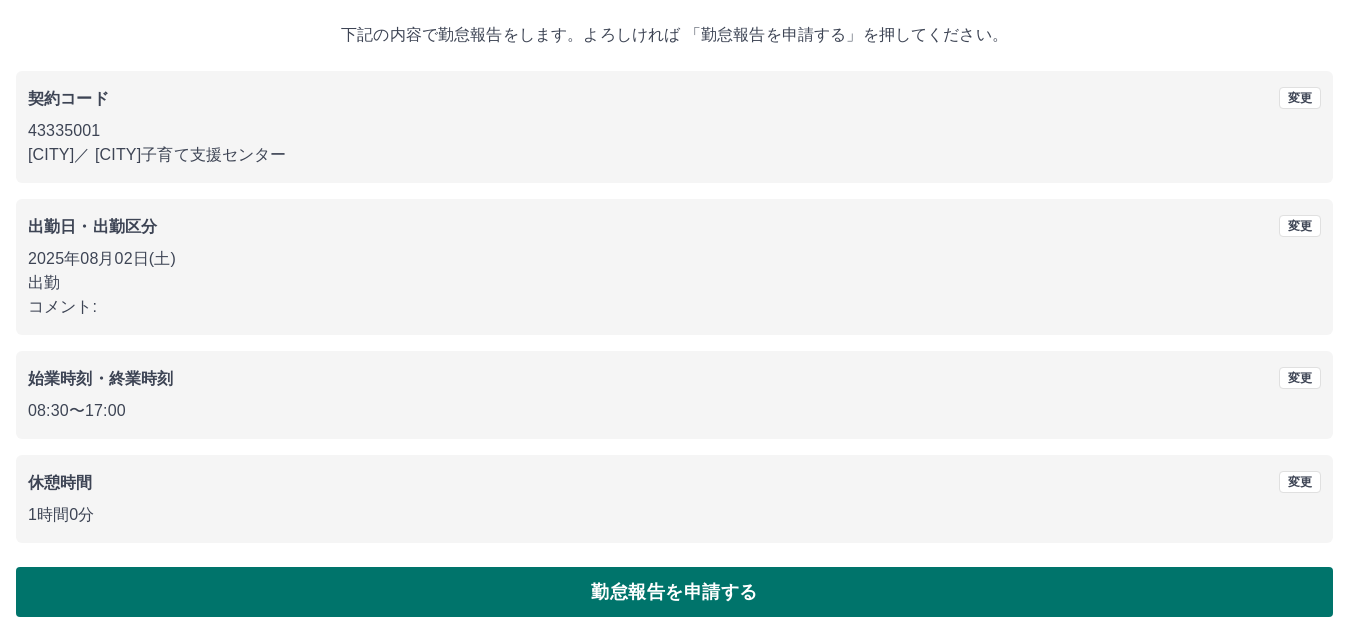 click on "勤怠報告を申請する" at bounding box center [674, 592] 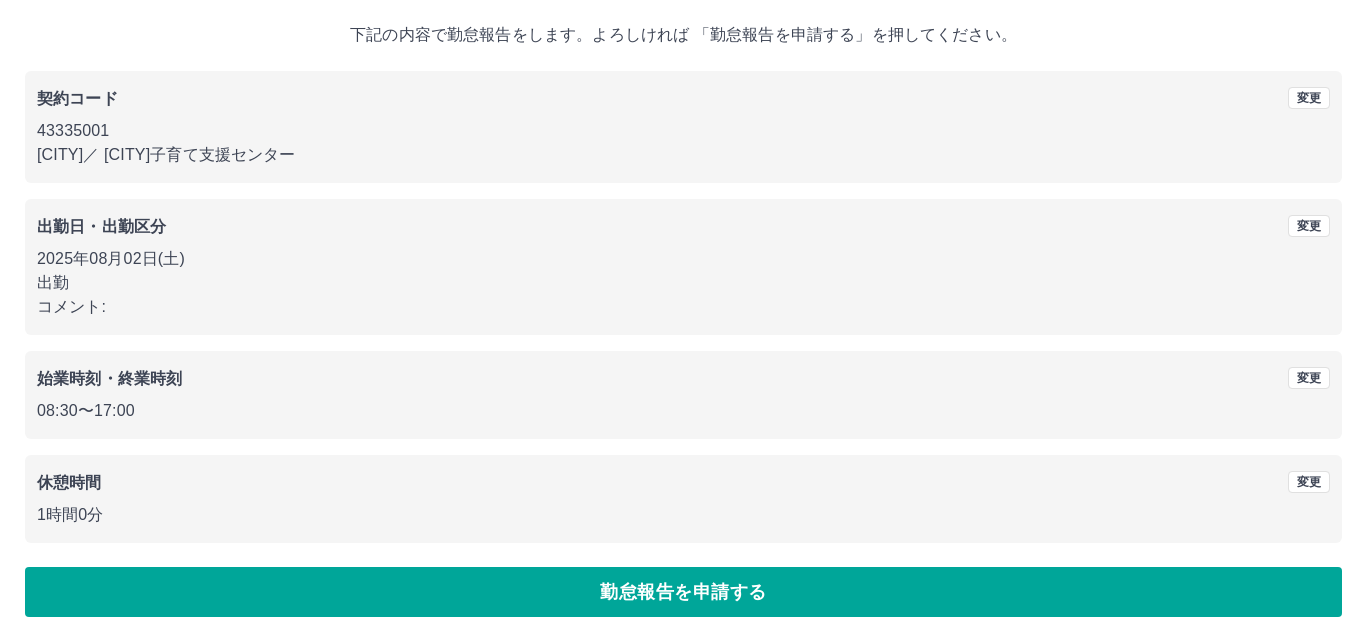 scroll, scrollTop: 0, scrollLeft: 0, axis: both 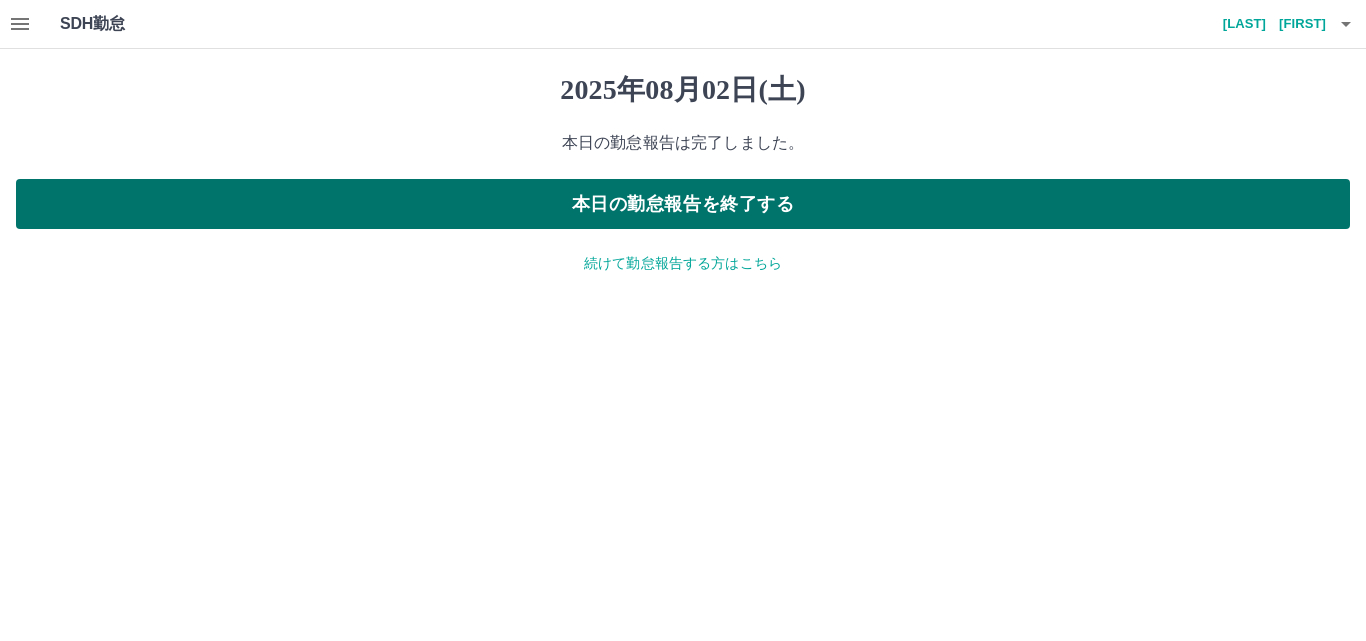 click on "本日の勤怠報告を終了する" at bounding box center (683, 204) 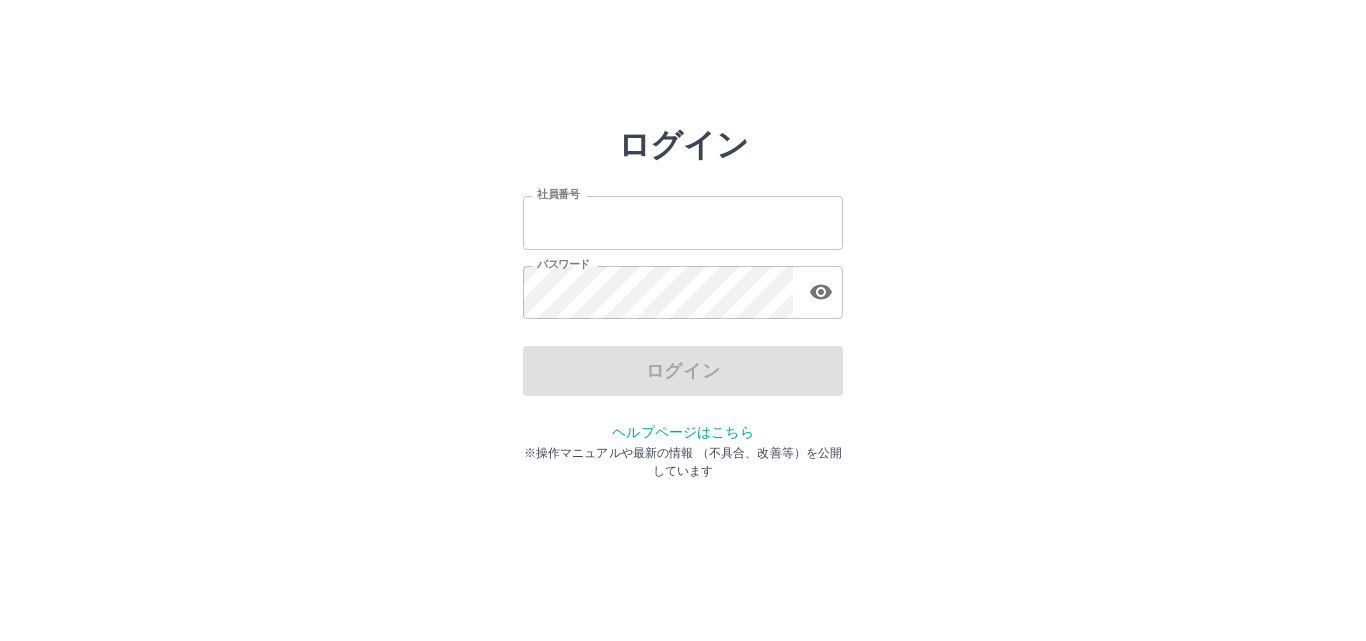 scroll, scrollTop: 0, scrollLeft: 0, axis: both 